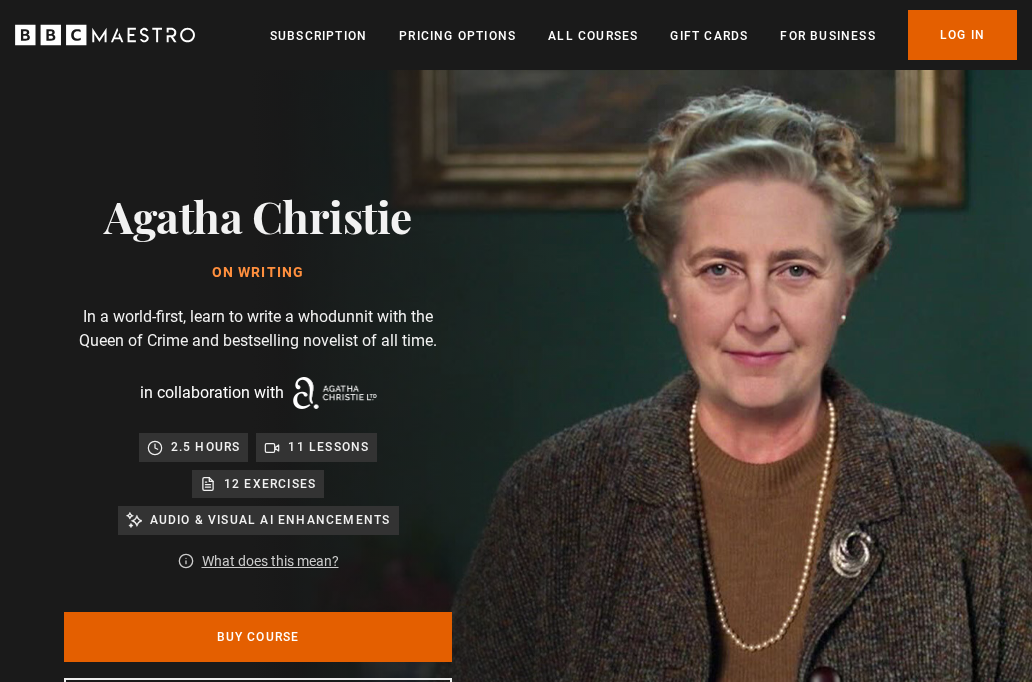 scroll, scrollTop: 0, scrollLeft: 0, axis: both 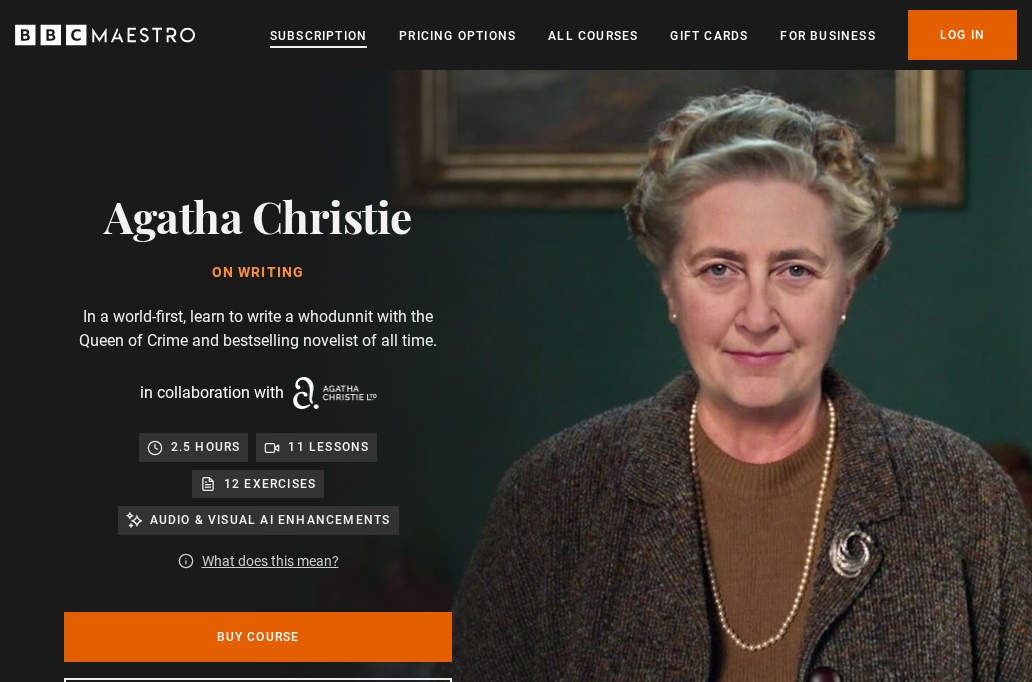 click on "Subscription" at bounding box center [318, 36] 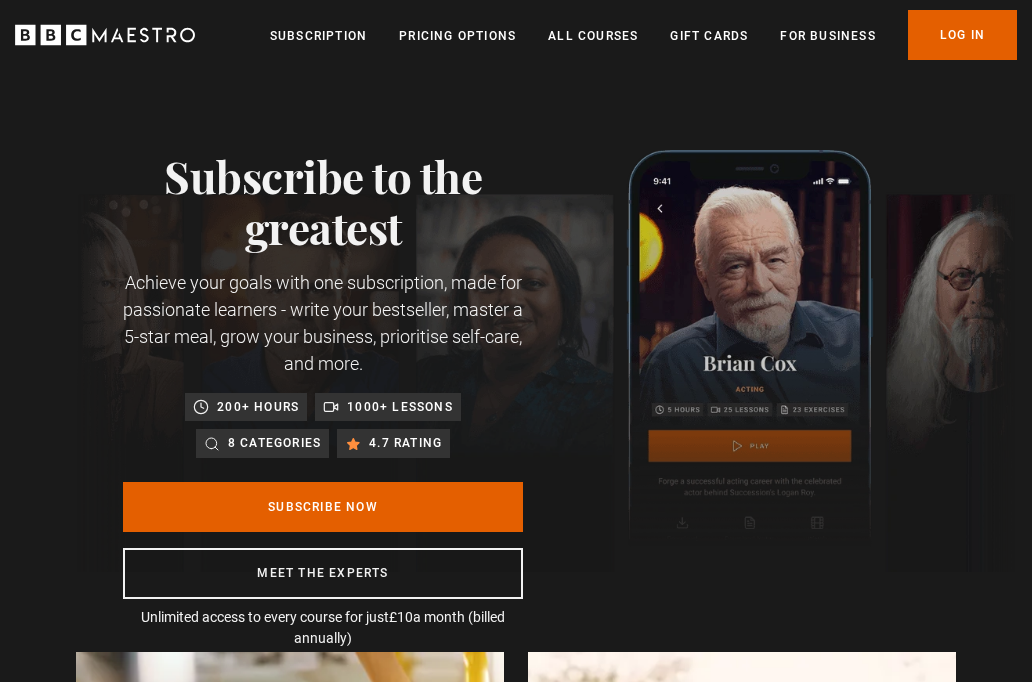 scroll, scrollTop: 0, scrollLeft: 0, axis: both 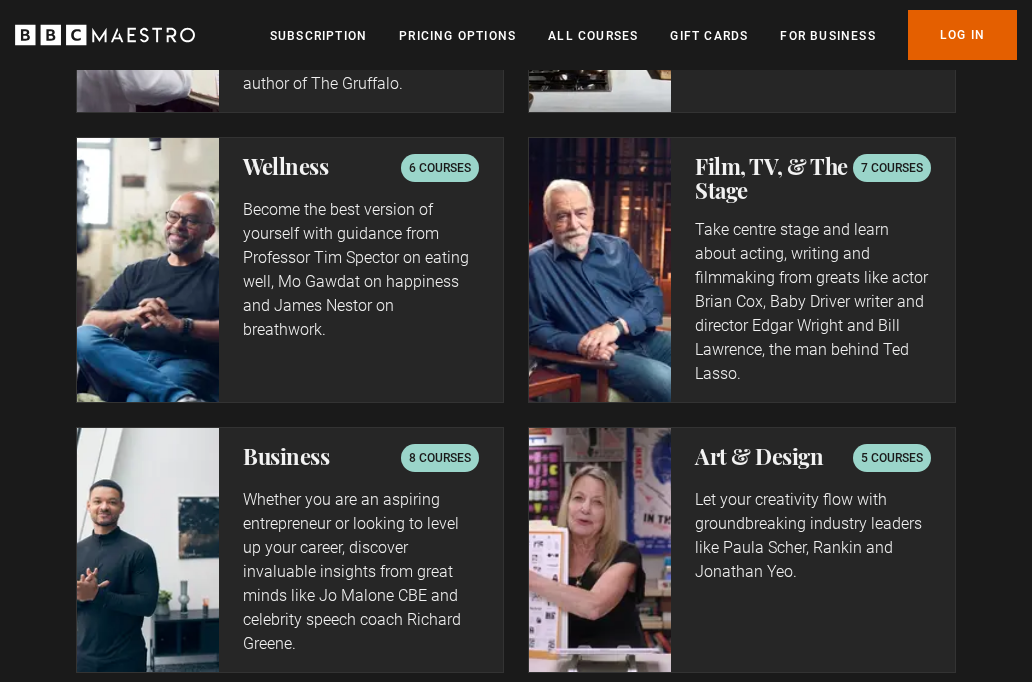 click on "Art & Design" at bounding box center (759, 456) 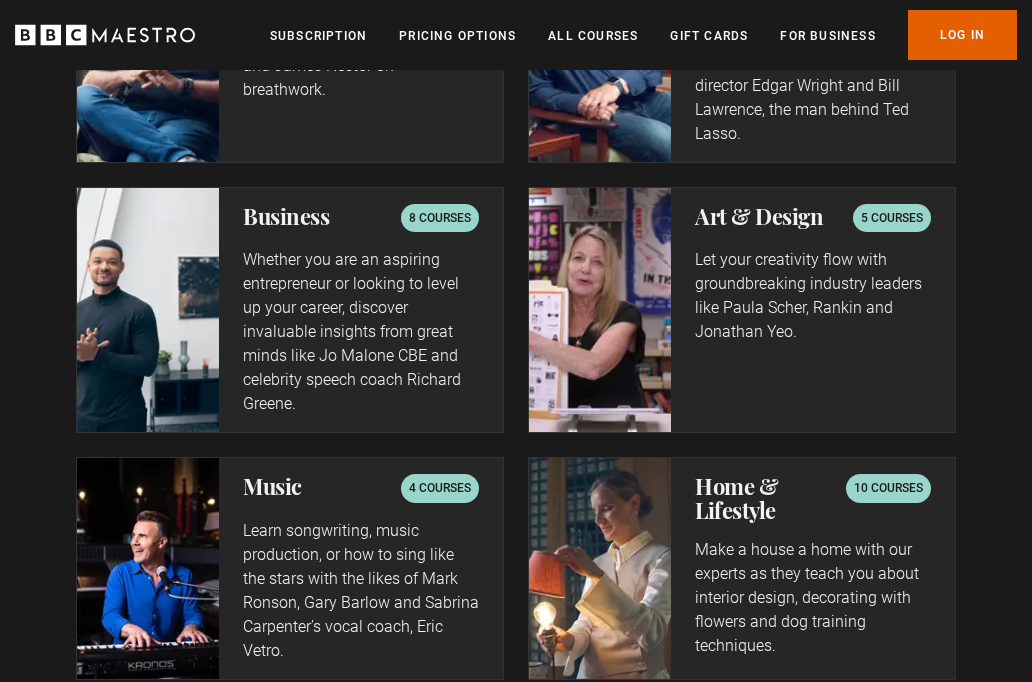 scroll, scrollTop: 4320, scrollLeft: 0, axis: vertical 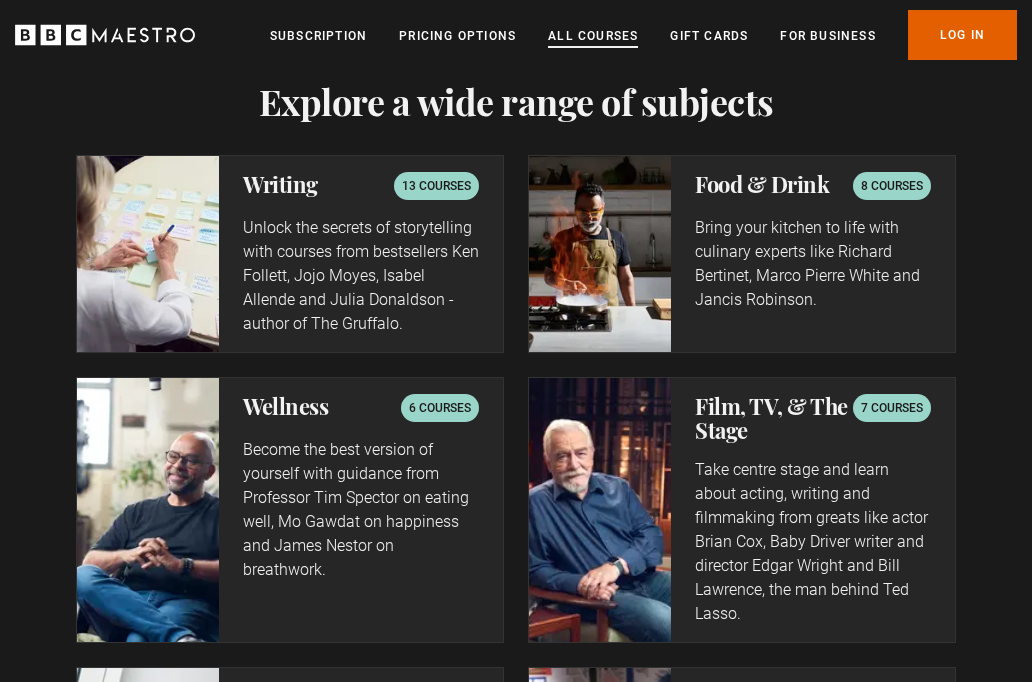 click on "All Courses" at bounding box center [593, 36] 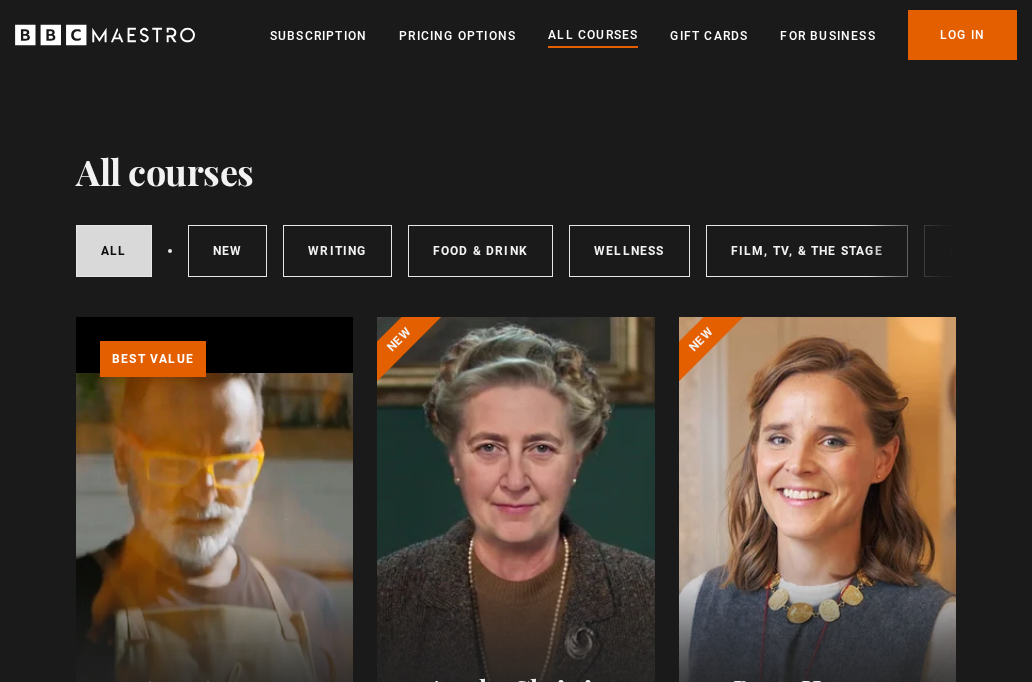 scroll, scrollTop: 0, scrollLeft: 0, axis: both 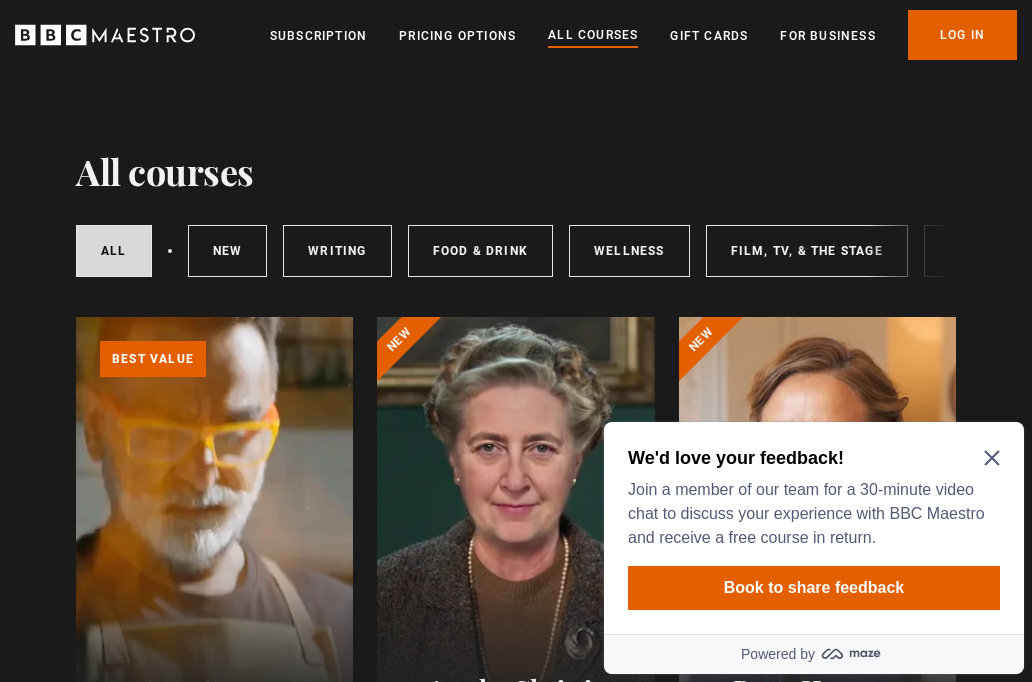 click 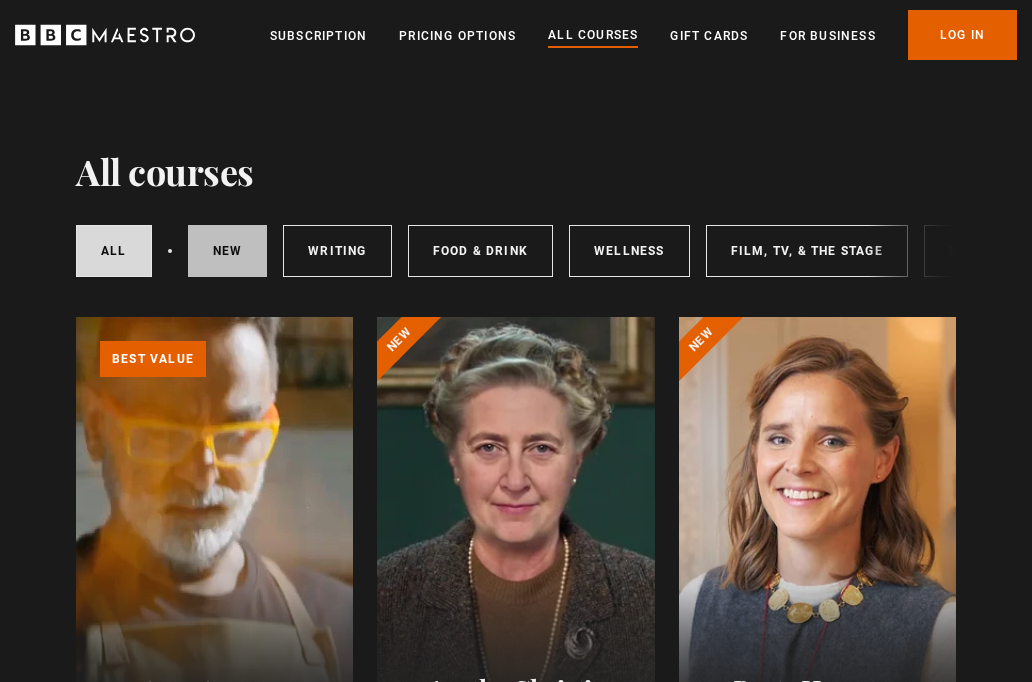 click on "New courses" at bounding box center (228, 251) 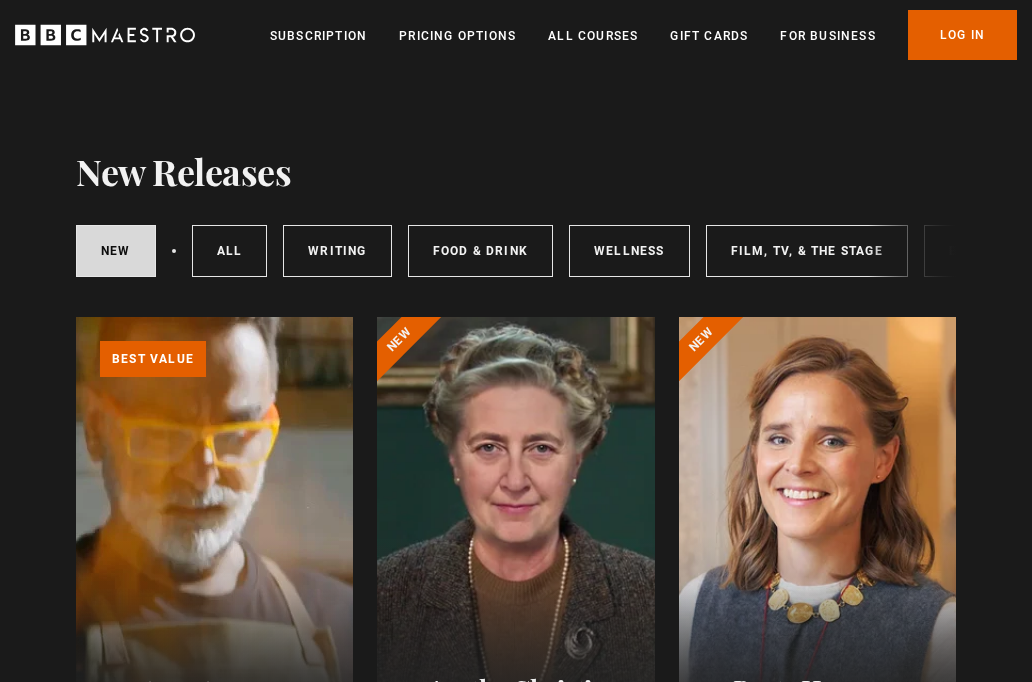 scroll, scrollTop: 0, scrollLeft: 0, axis: both 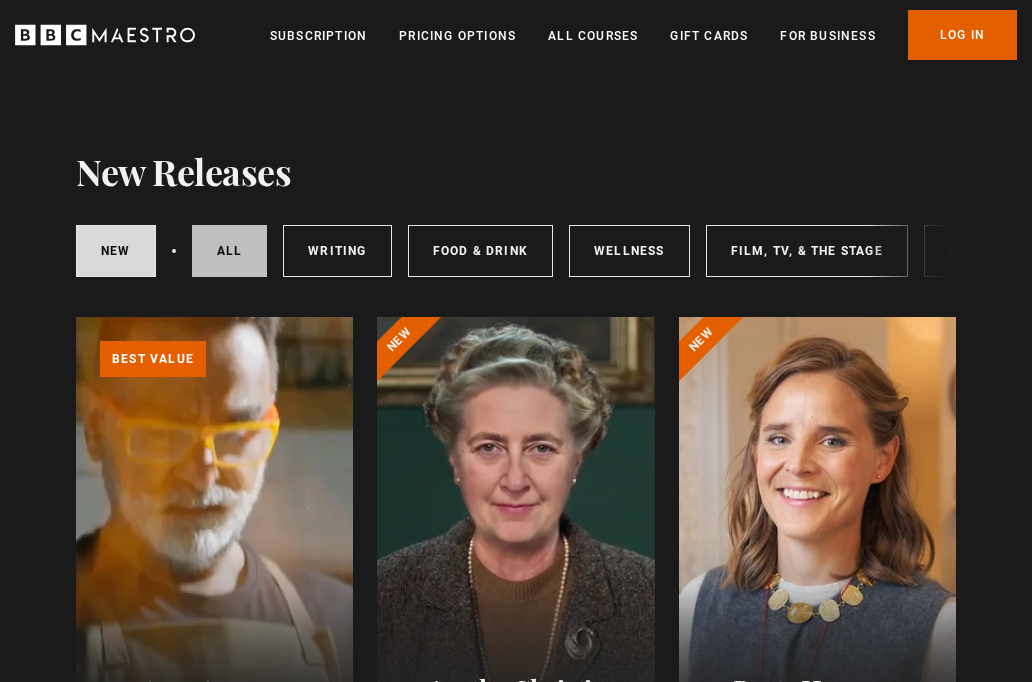 click on "All courses" at bounding box center (230, 251) 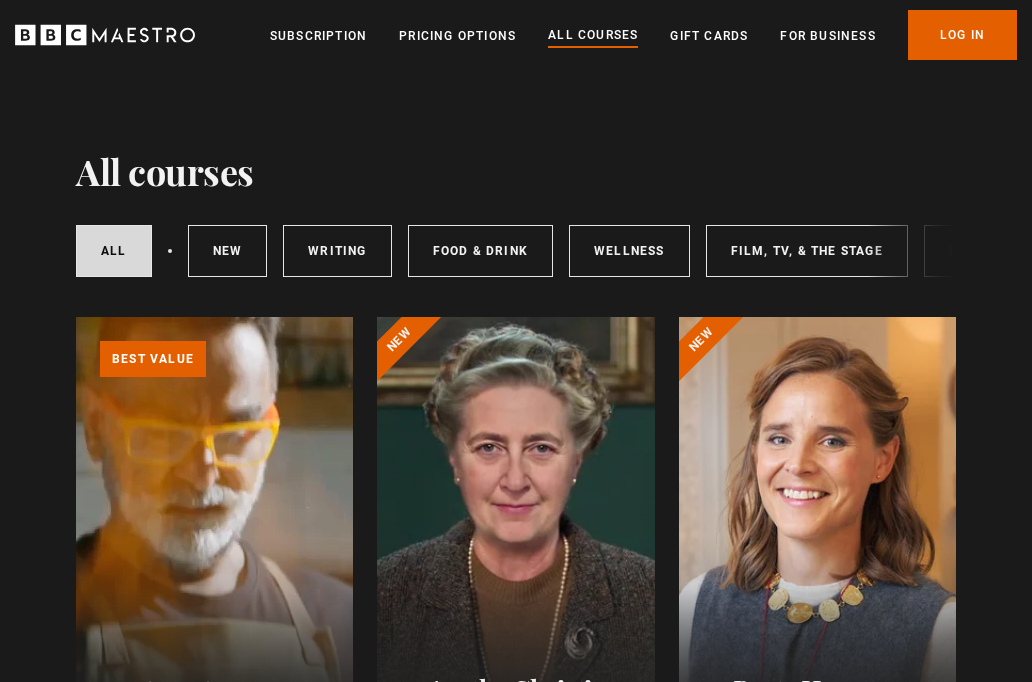 scroll, scrollTop: 0, scrollLeft: 0, axis: both 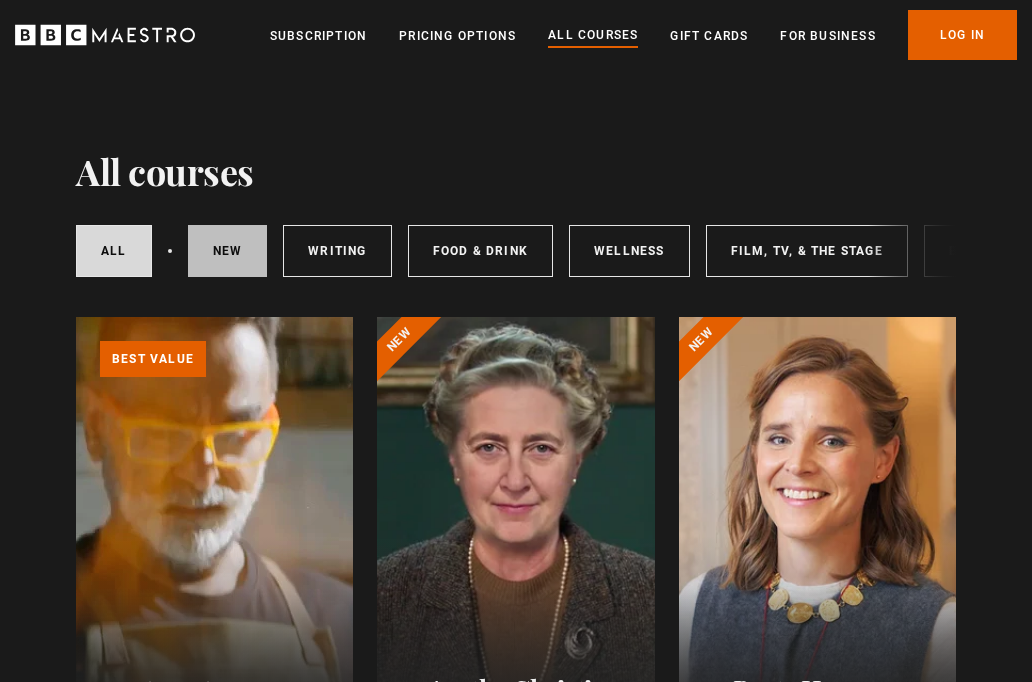 click on "New courses" at bounding box center (228, 251) 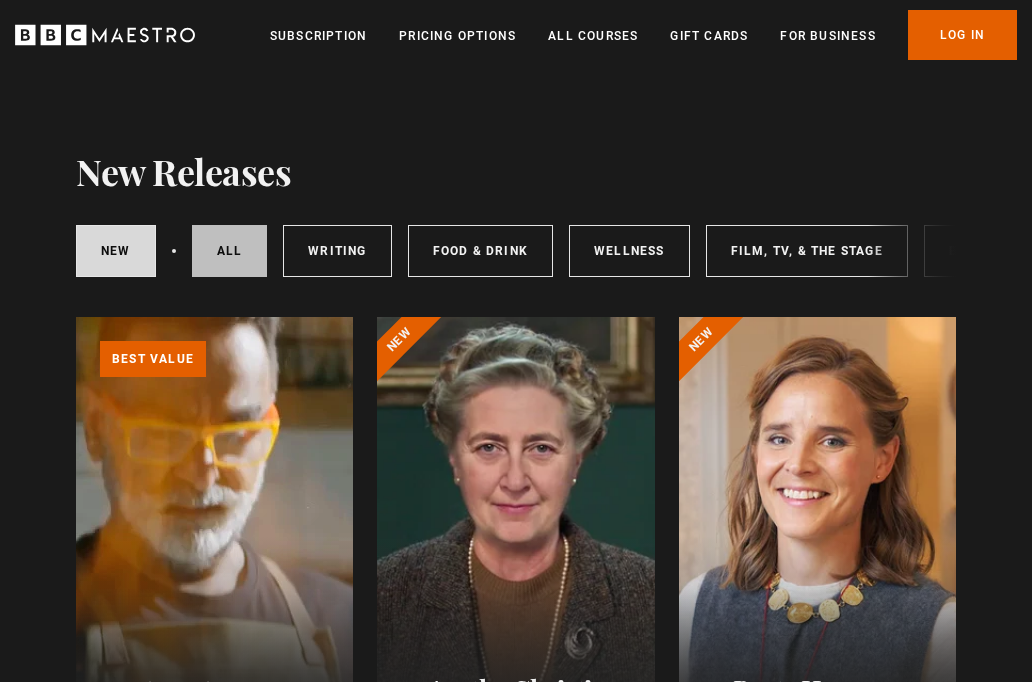scroll, scrollTop: 0, scrollLeft: 0, axis: both 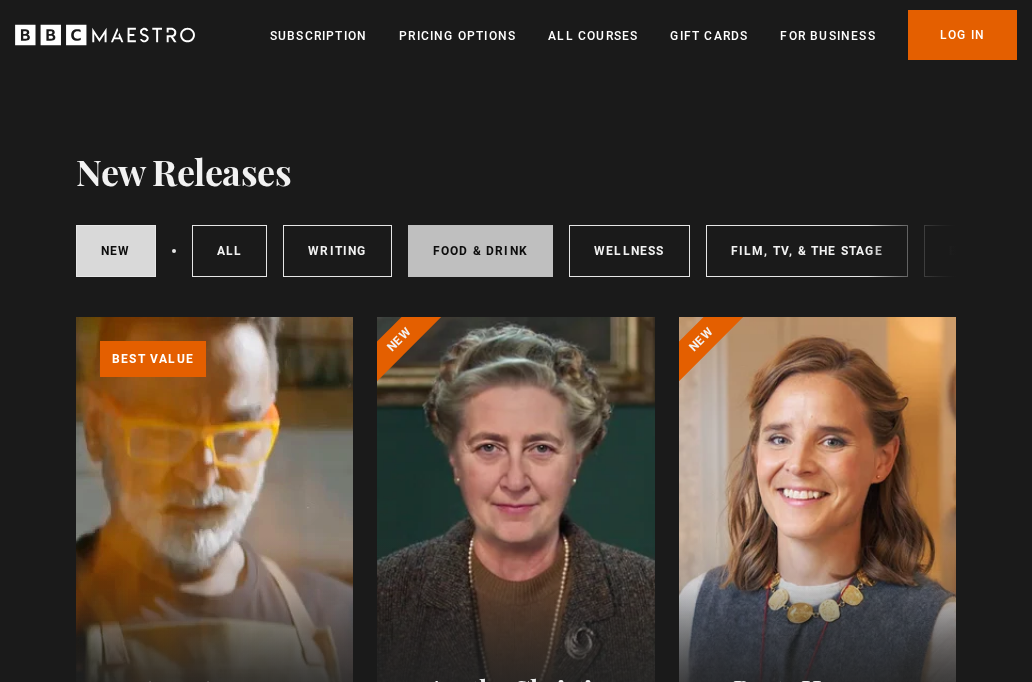 click on "Food & Drink" at bounding box center (480, 251) 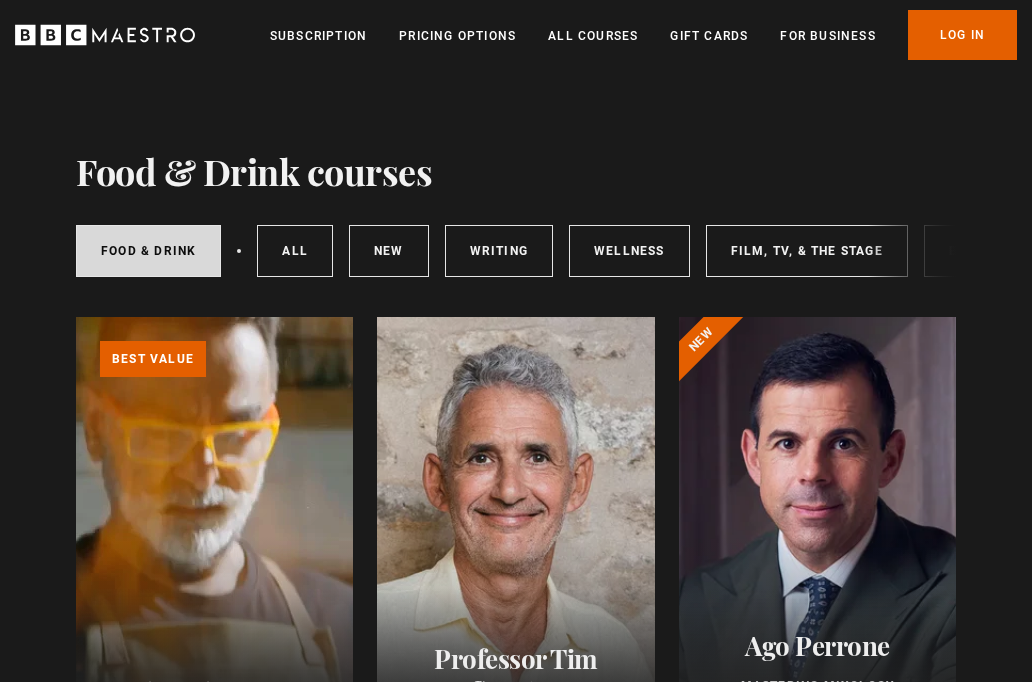 scroll, scrollTop: 0, scrollLeft: 0, axis: both 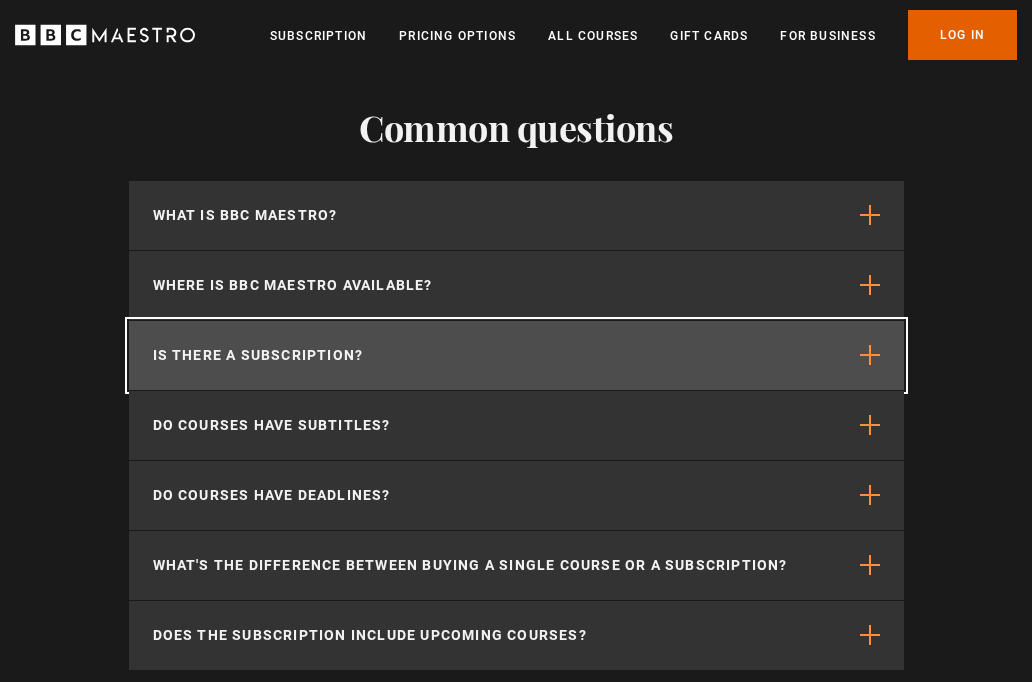 click on "Is there a subscription?" at bounding box center [516, 355] 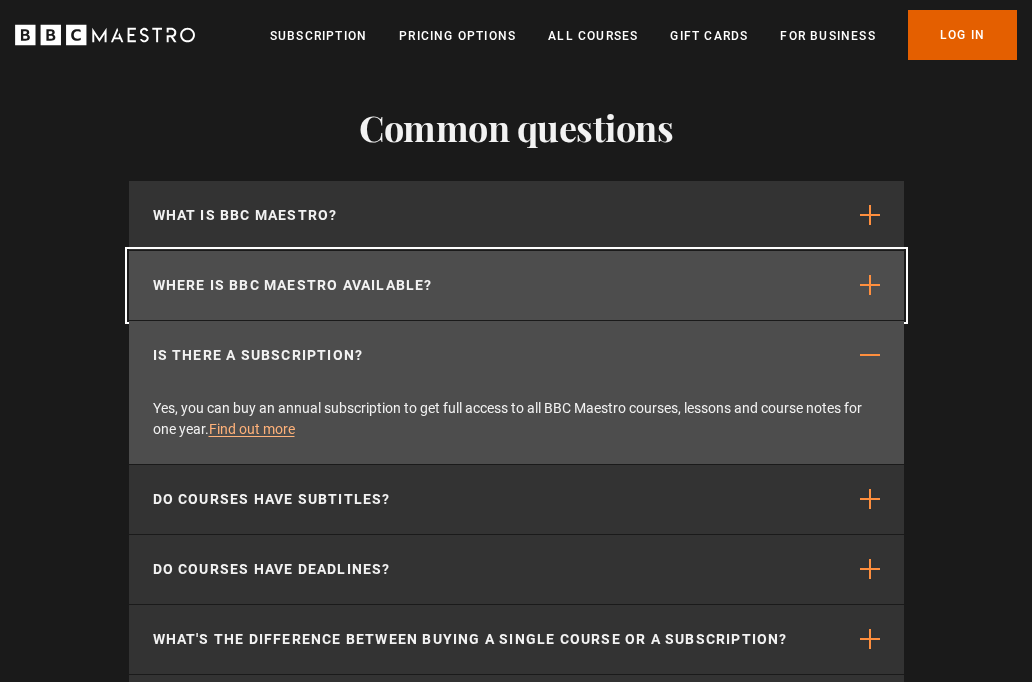 click on "Where is BBC Maestro available?" at bounding box center [516, 285] 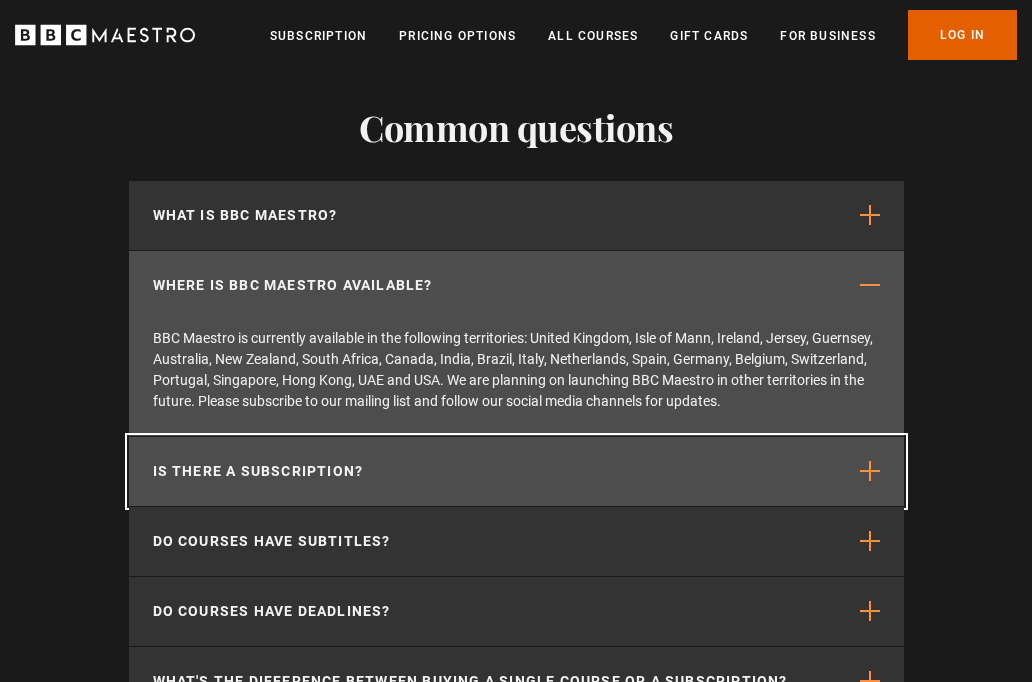 click on "Is there a subscription?" at bounding box center [516, 471] 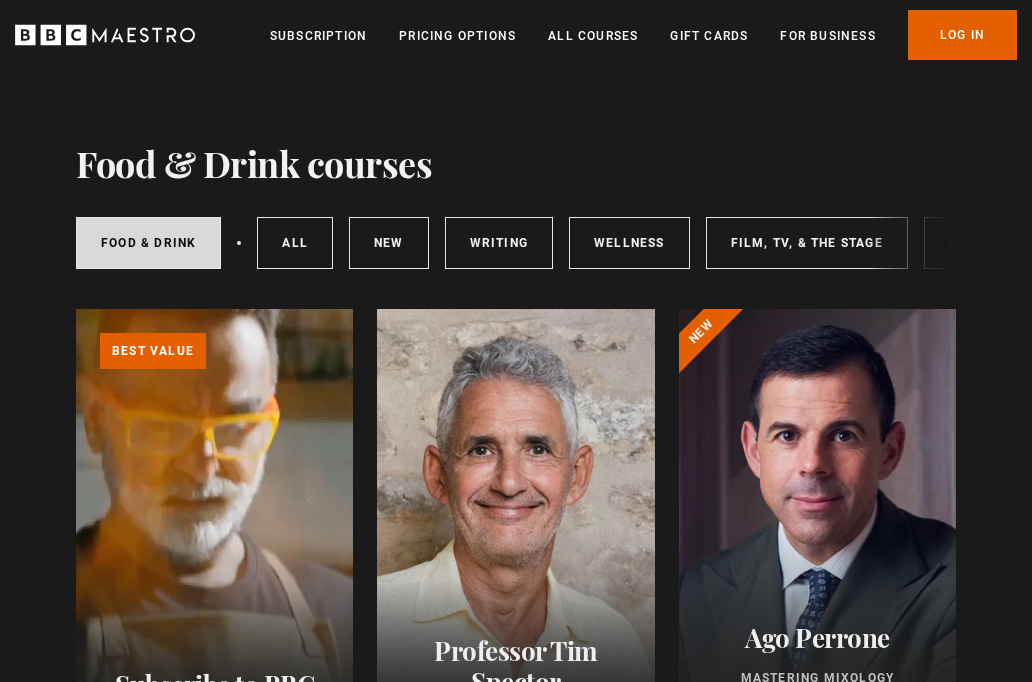 scroll, scrollTop: 0, scrollLeft: 0, axis: both 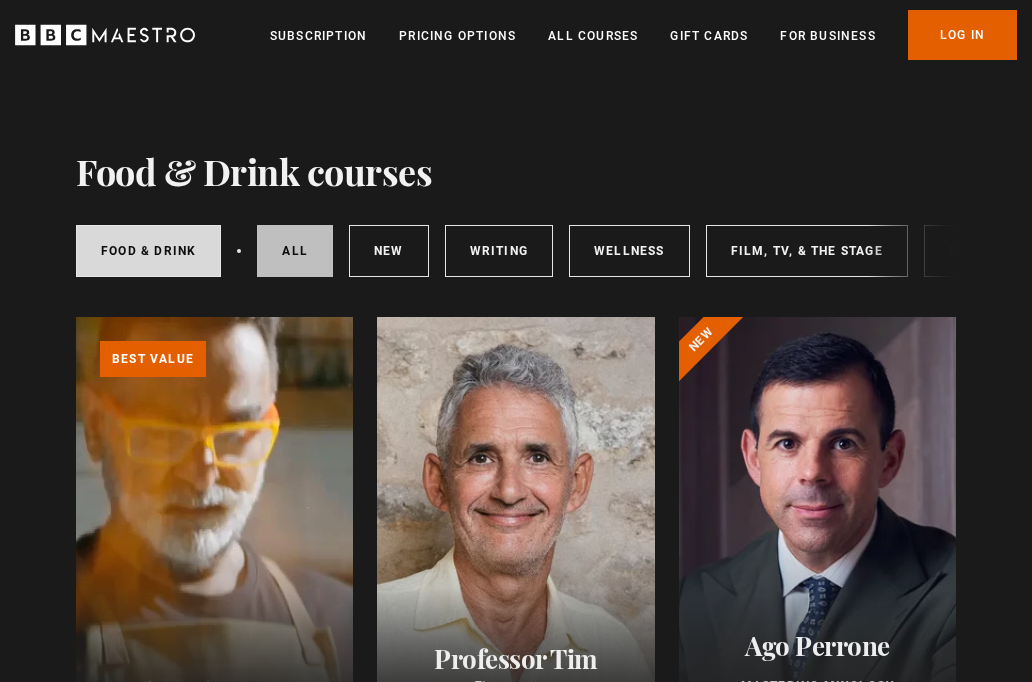click on "All courses" at bounding box center (295, 251) 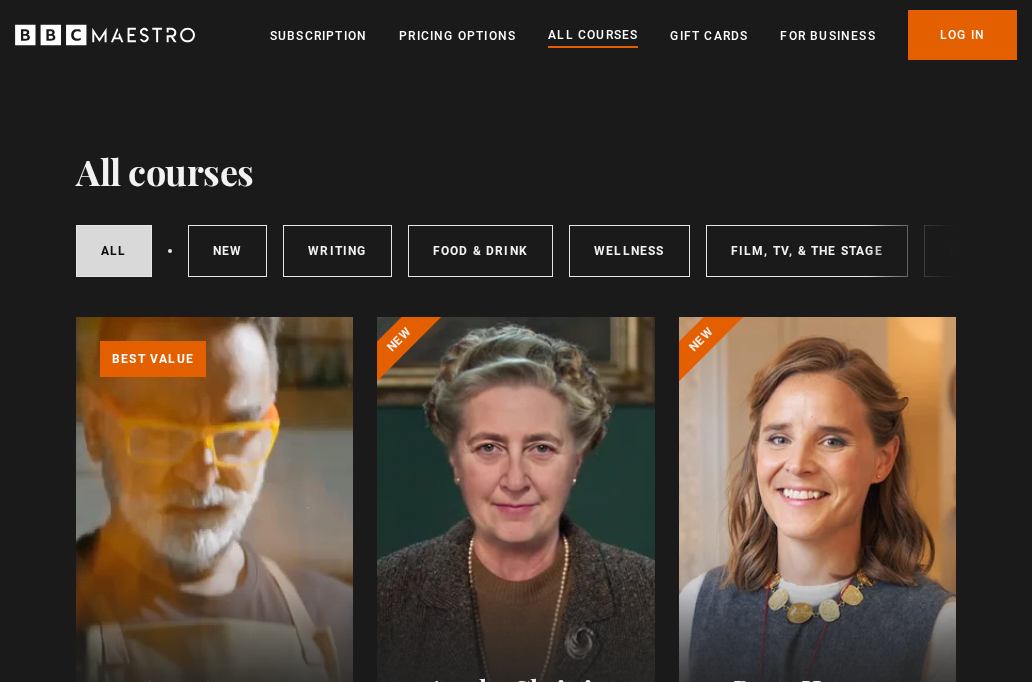 scroll, scrollTop: 0, scrollLeft: 0, axis: both 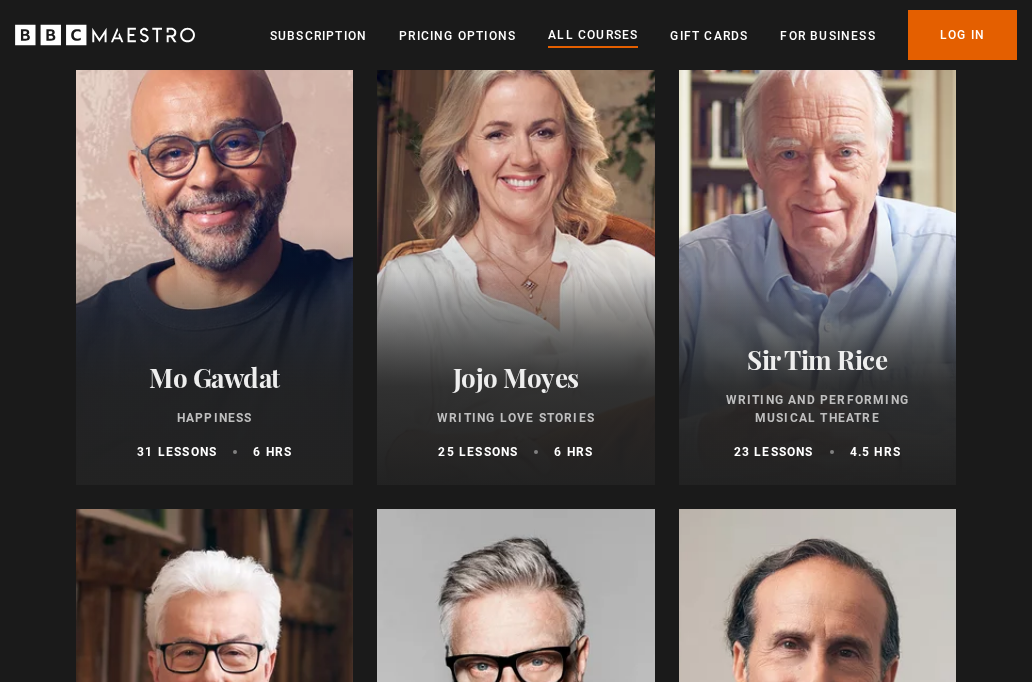 click 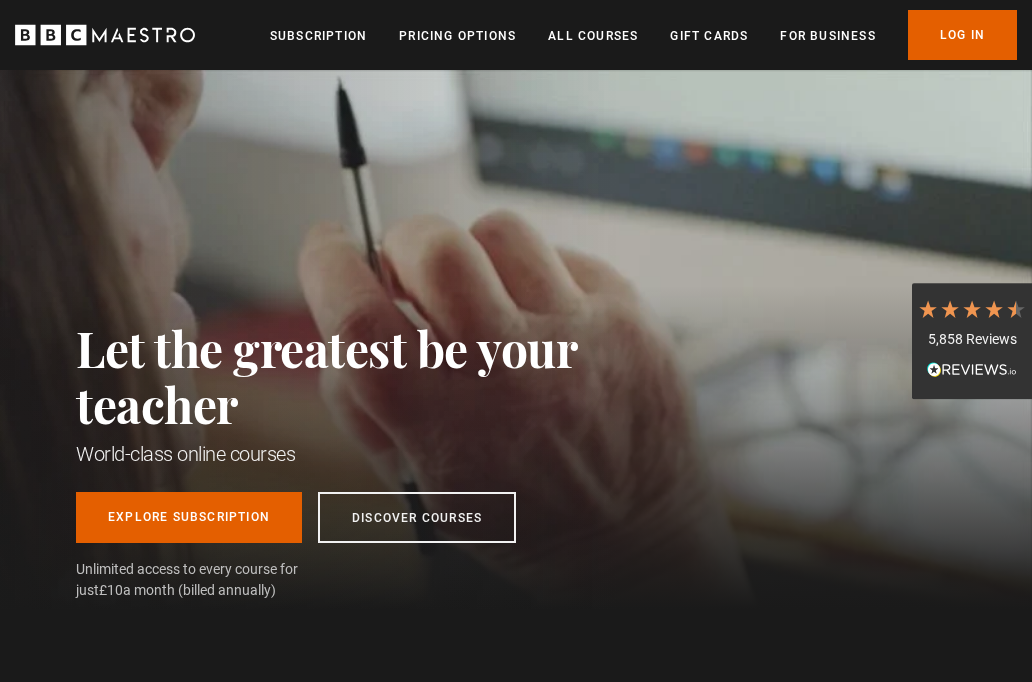 scroll, scrollTop: 0, scrollLeft: 0, axis: both 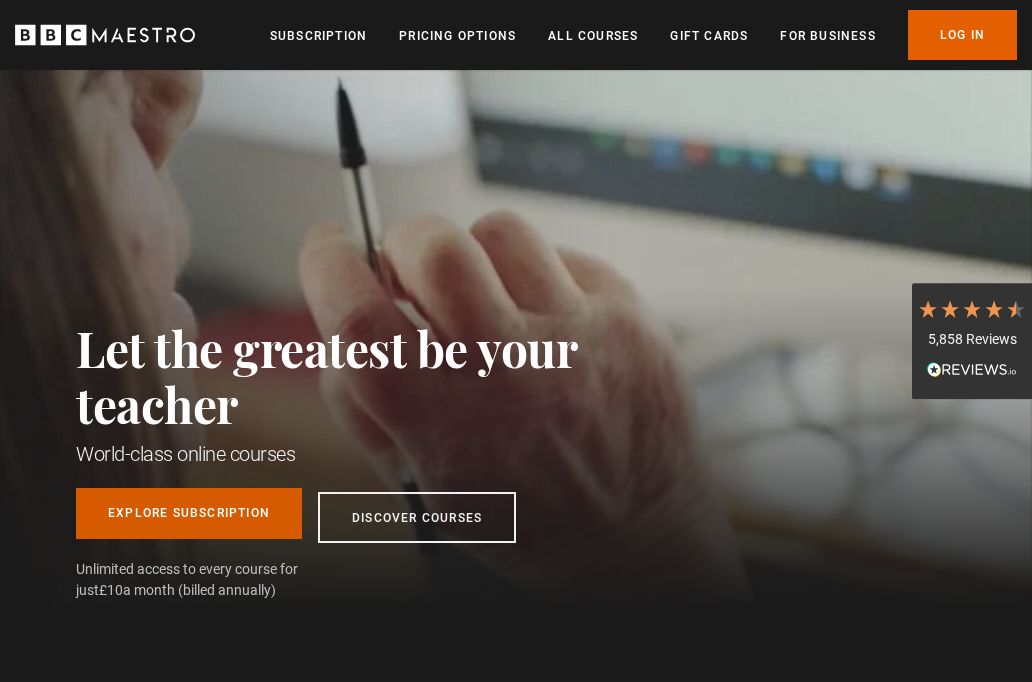 click on "Explore Subscription" at bounding box center [189, 513] 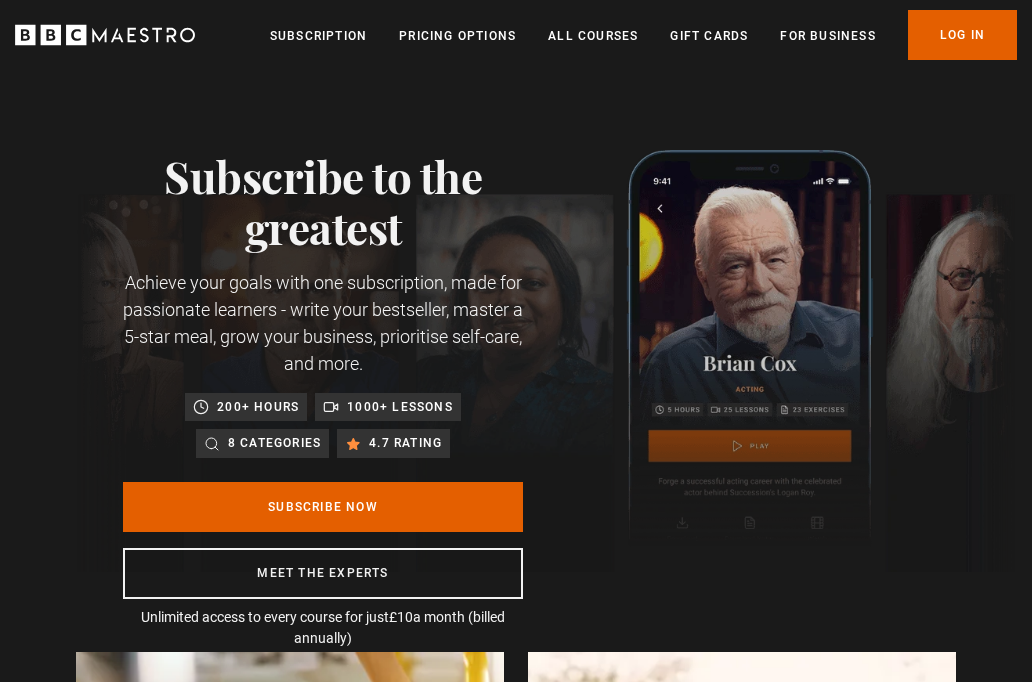 scroll, scrollTop: 0, scrollLeft: 0, axis: both 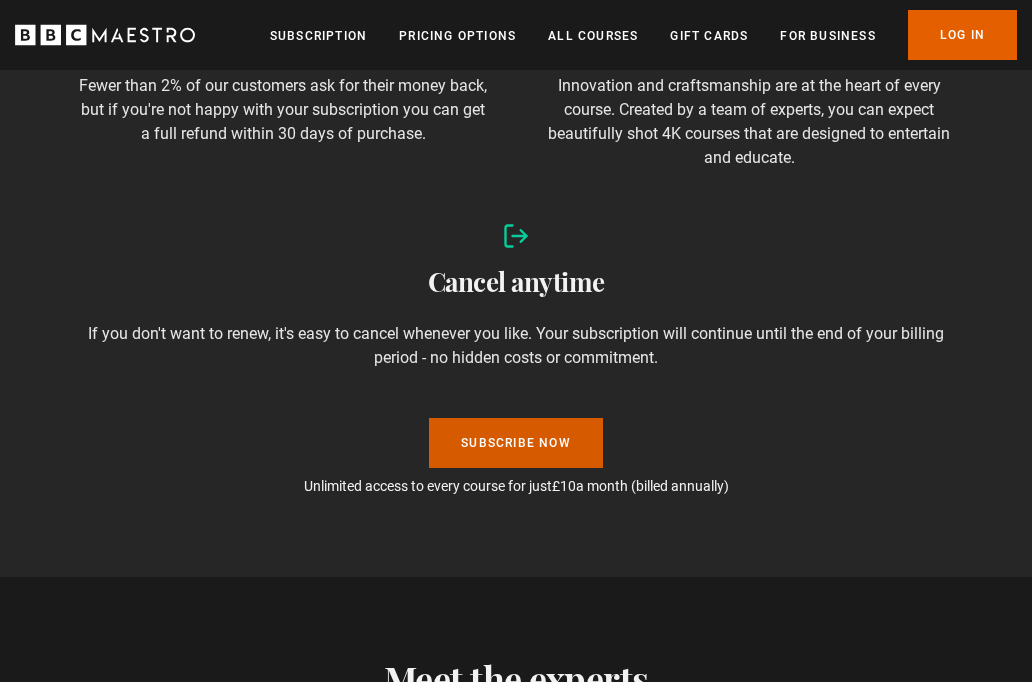 click on "Subscribe Now" at bounding box center [516, 443] 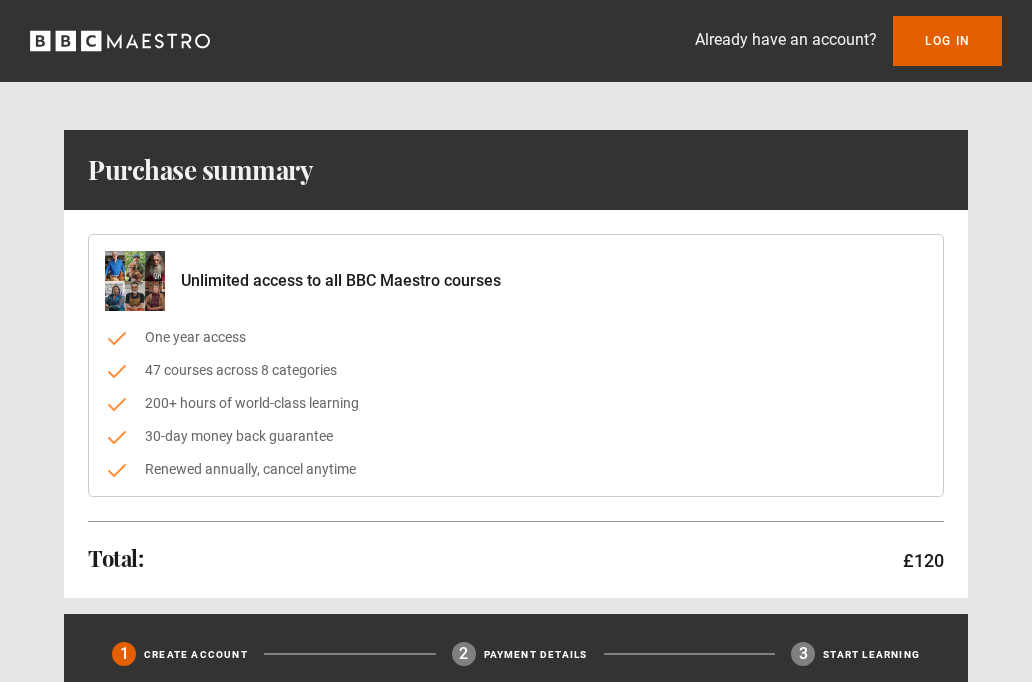 scroll, scrollTop: 0, scrollLeft: 0, axis: both 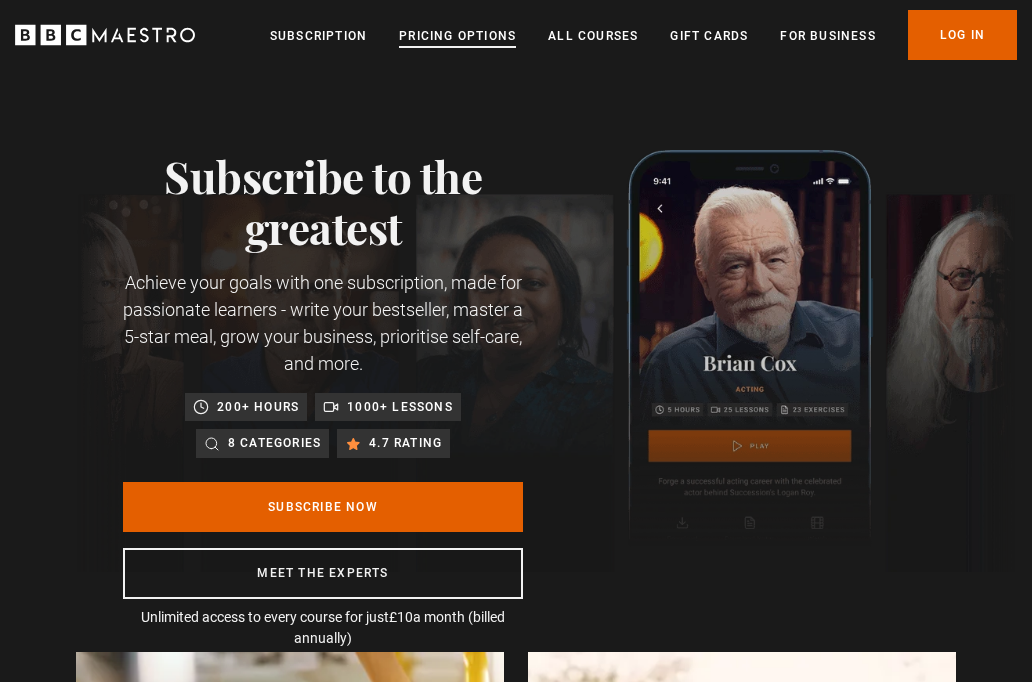 click on "Pricing Options" at bounding box center [457, 36] 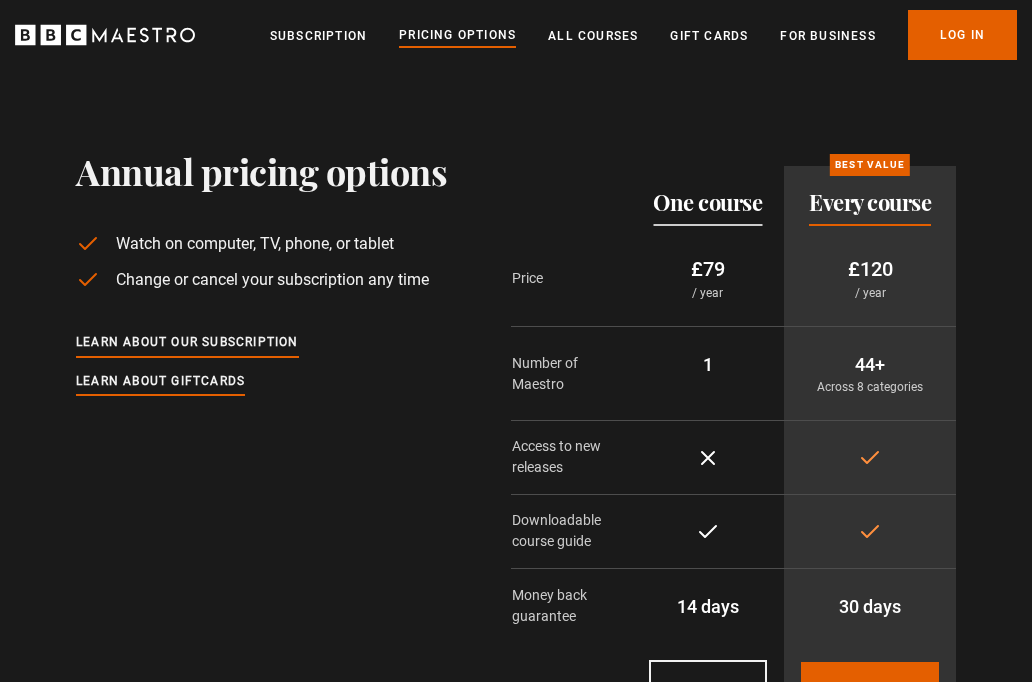 scroll, scrollTop: 0, scrollLeft: 0, axis: both 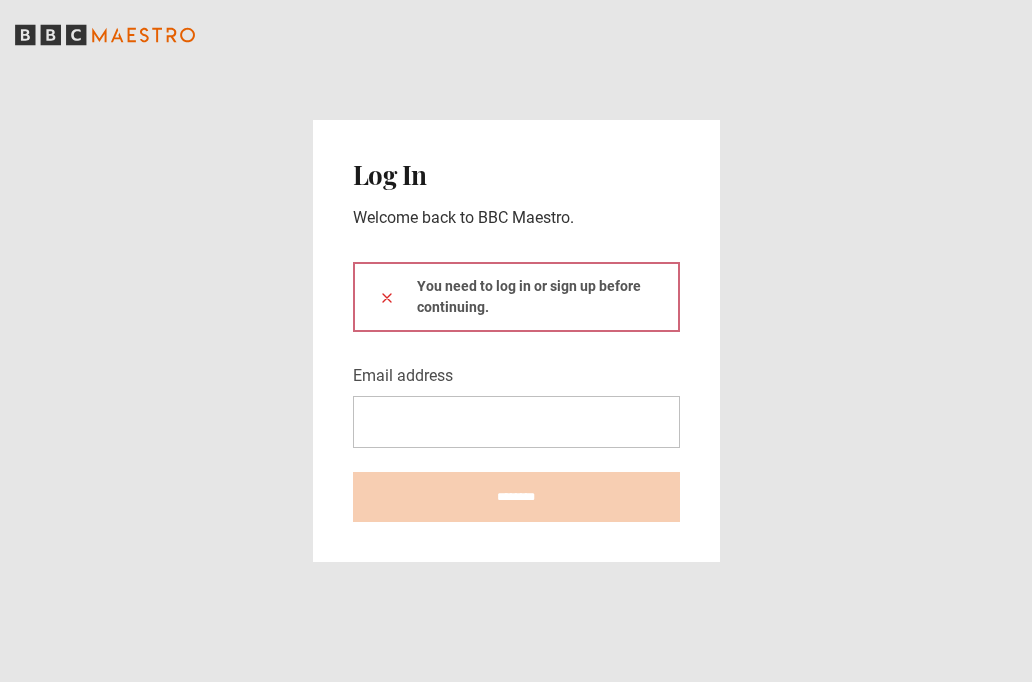 click on "You need to log in or sign up before continuing." at bounding box center [516, 297] 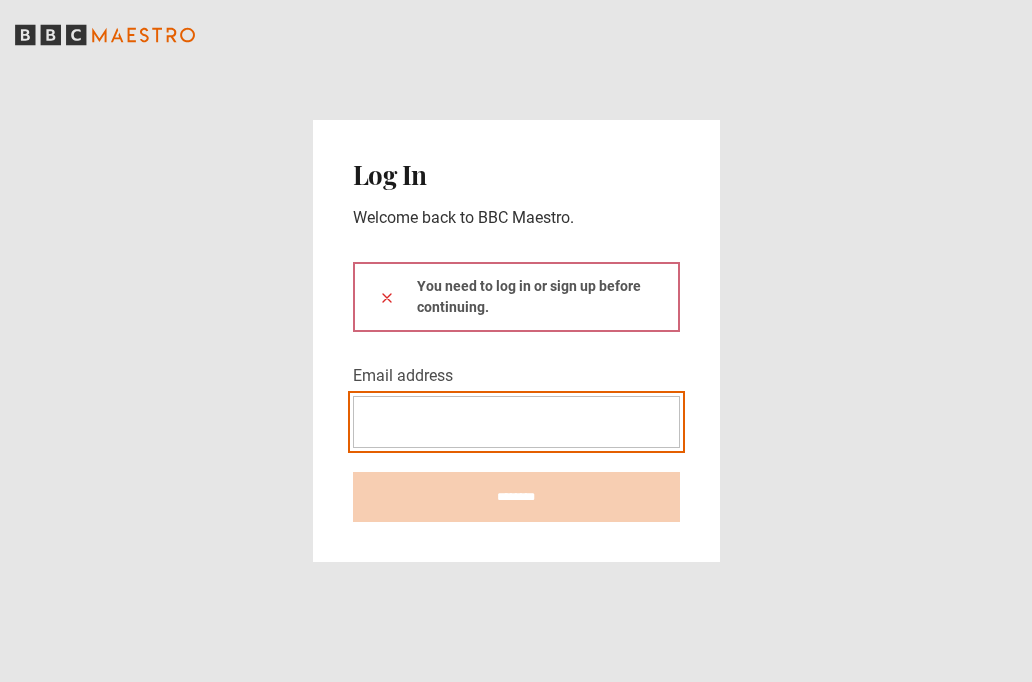 click on "Email address" at bounding box center [516, 422] 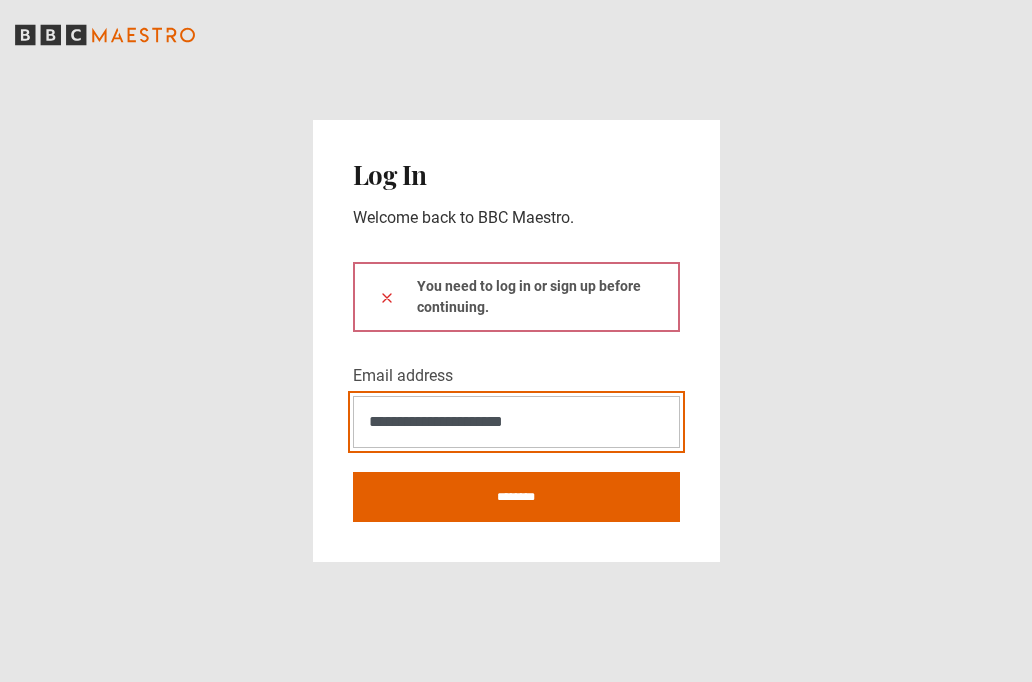 type on "**********" 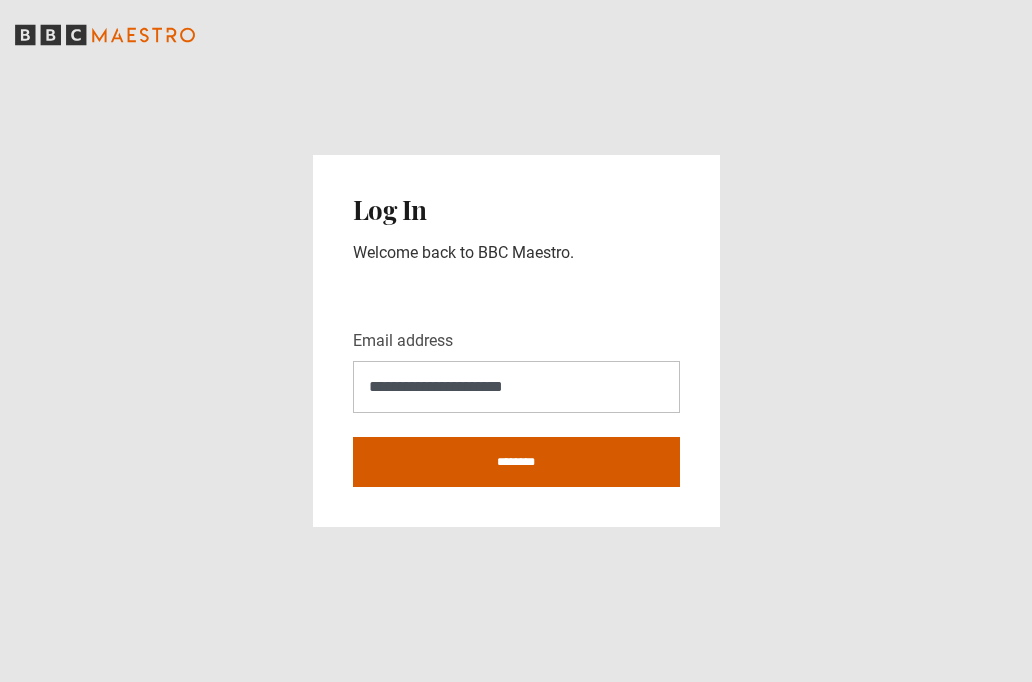 click on "********" at bounding box center [516, 462] 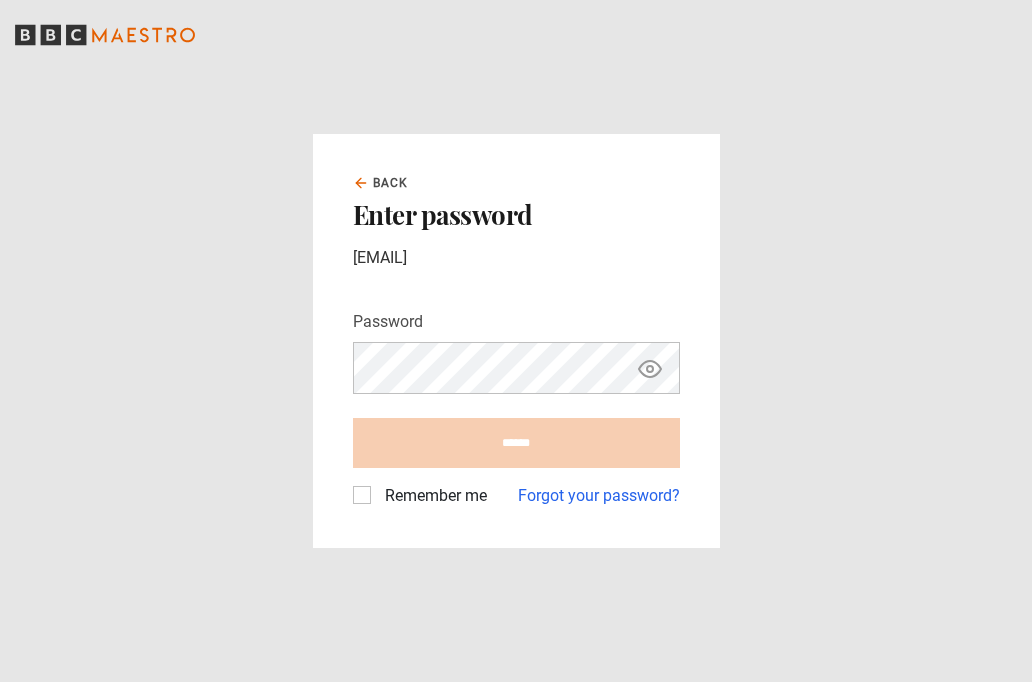 scroll, scrollTop: 0, scrollLeft: 0, axis: both 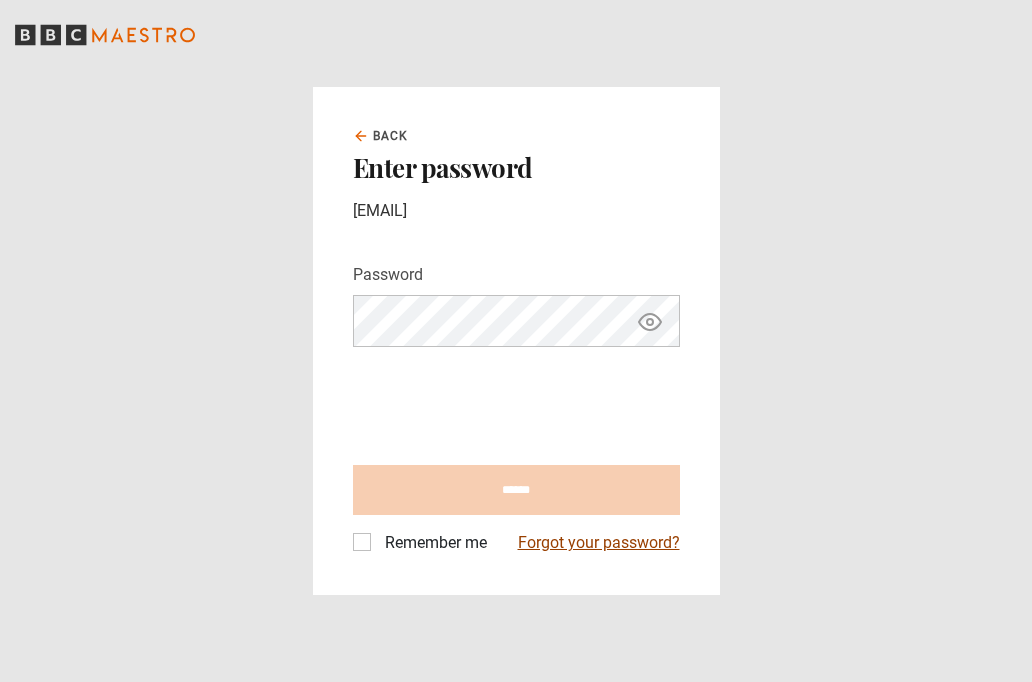 click on "Forgot your password?" at bounding box center [599, 543] 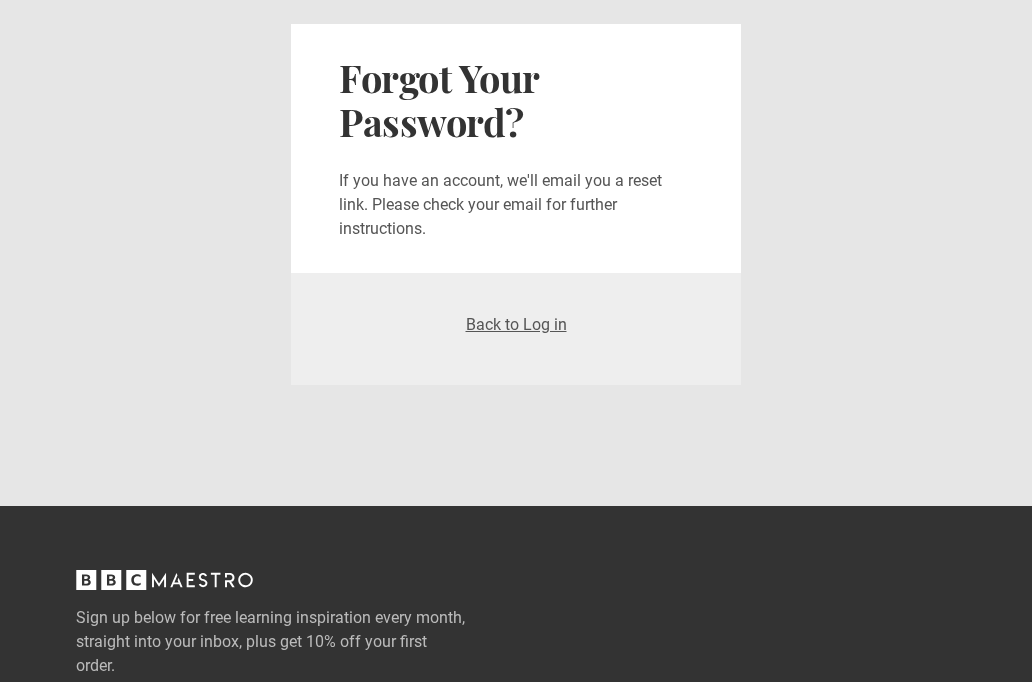 scroll, scrollTop: 0, scrollLeft: 0, axis: both 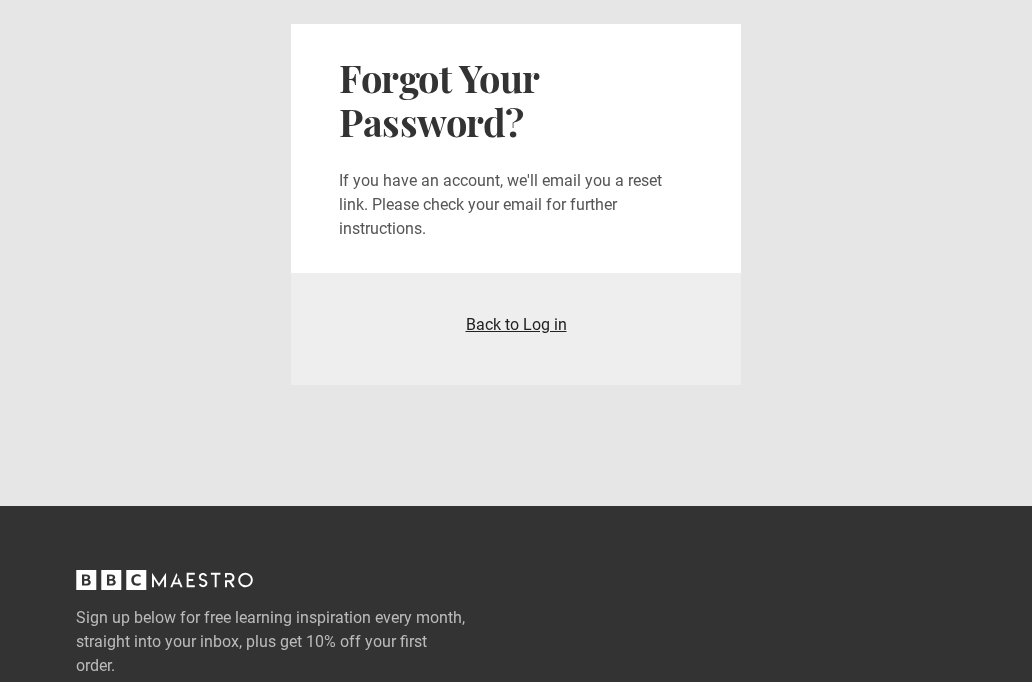 click on "Back to Log in" at bounding box center (516, 324) 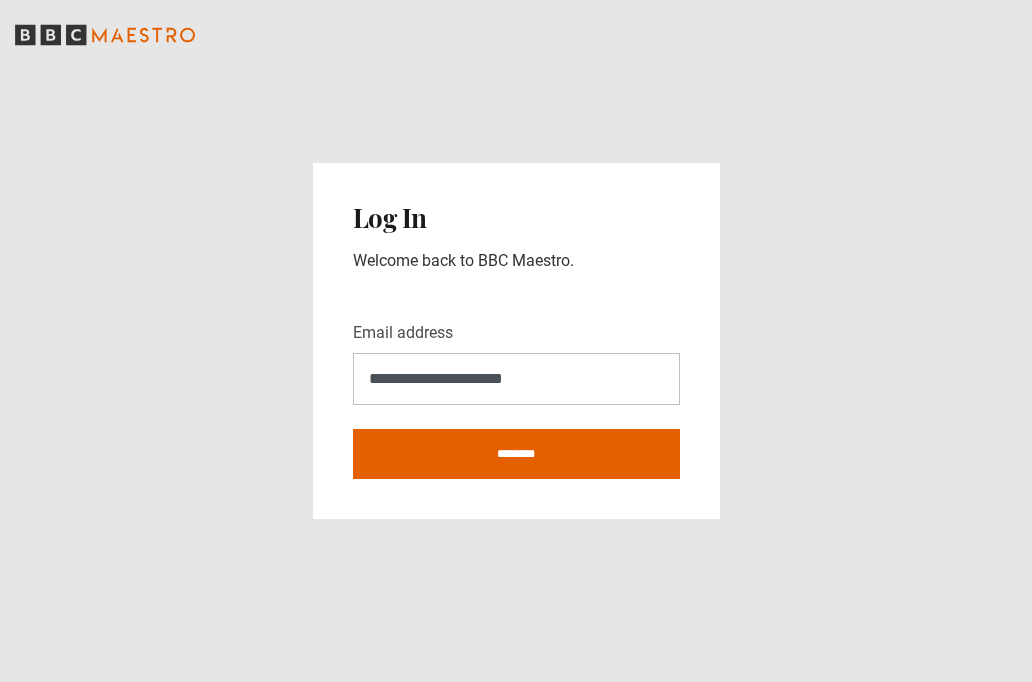 scroll, scrollTop: 0, scrollLeft: 0, axis: both 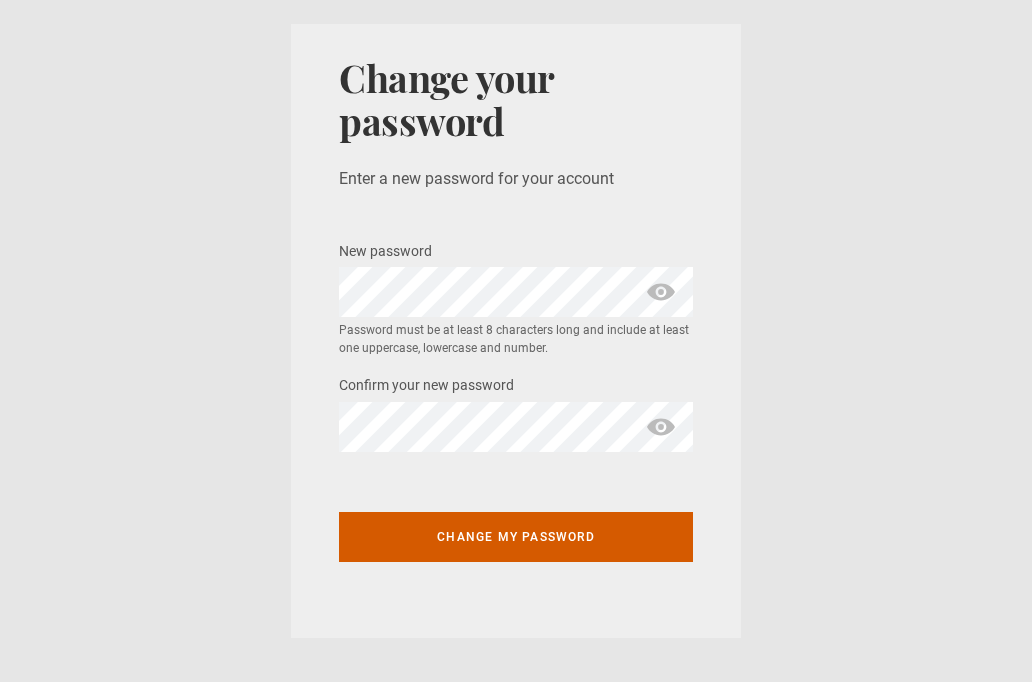 click on "Change my password" at bounding box center (516, 537) 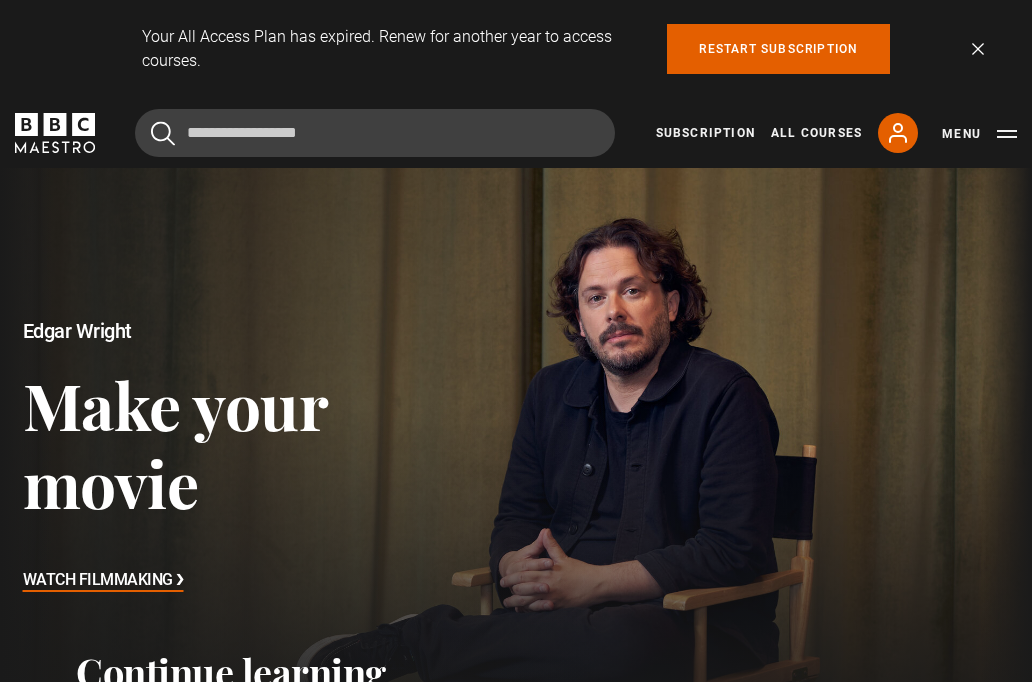 scroll, scrollTop: 0, scrollLeft: 0, axis: both 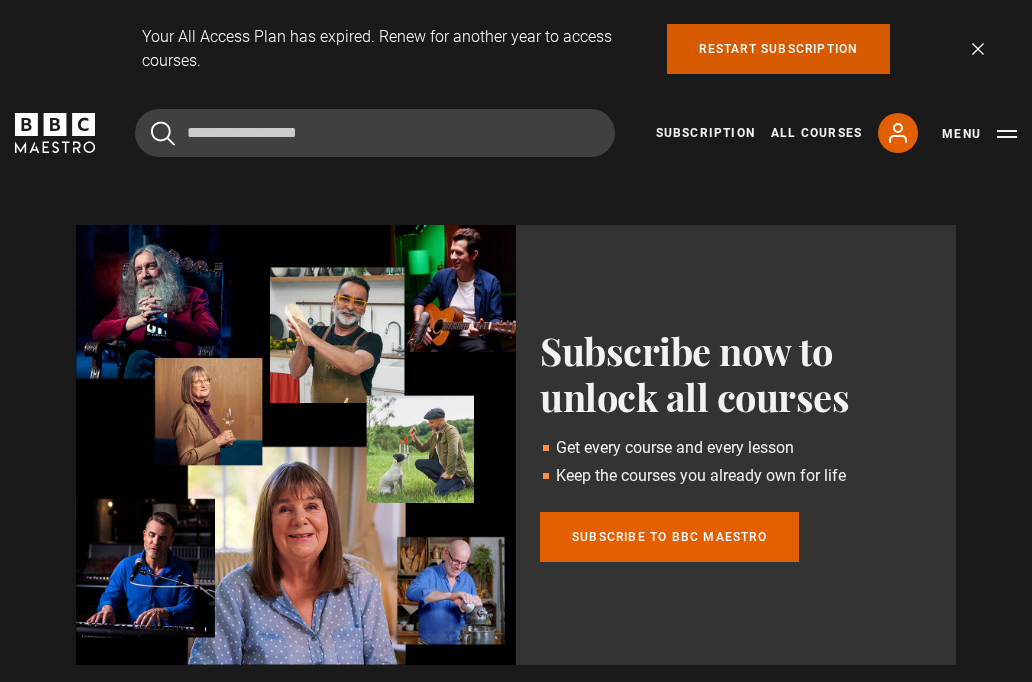 click on "Restart subscription" at bounding box center [778, 49] 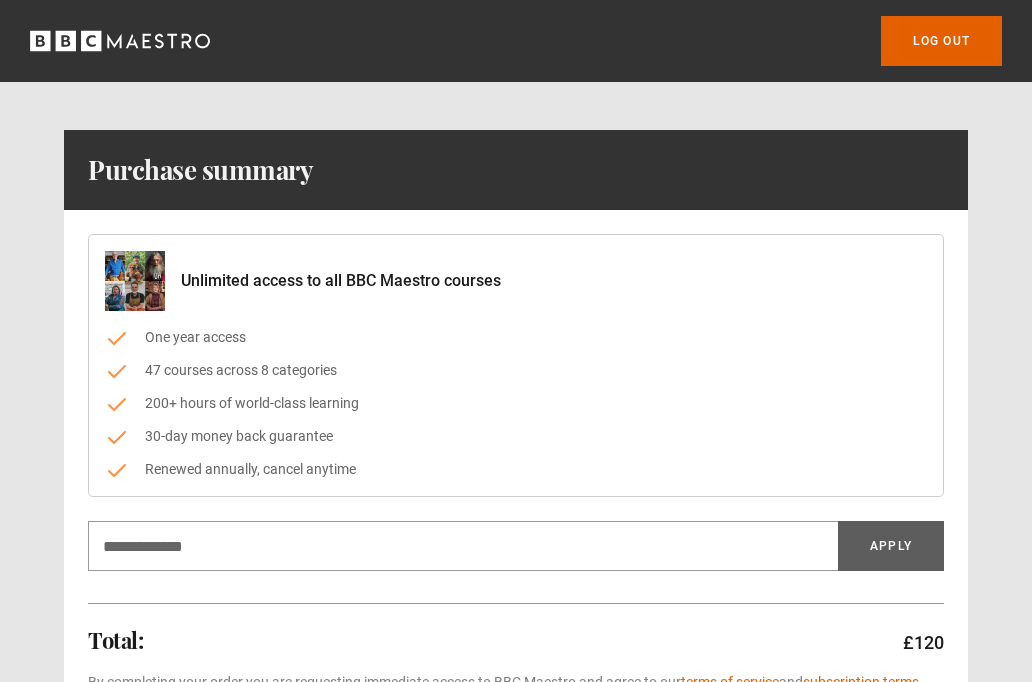 scroll, scrollTop: 0, scrollLeft: 0, axis: both 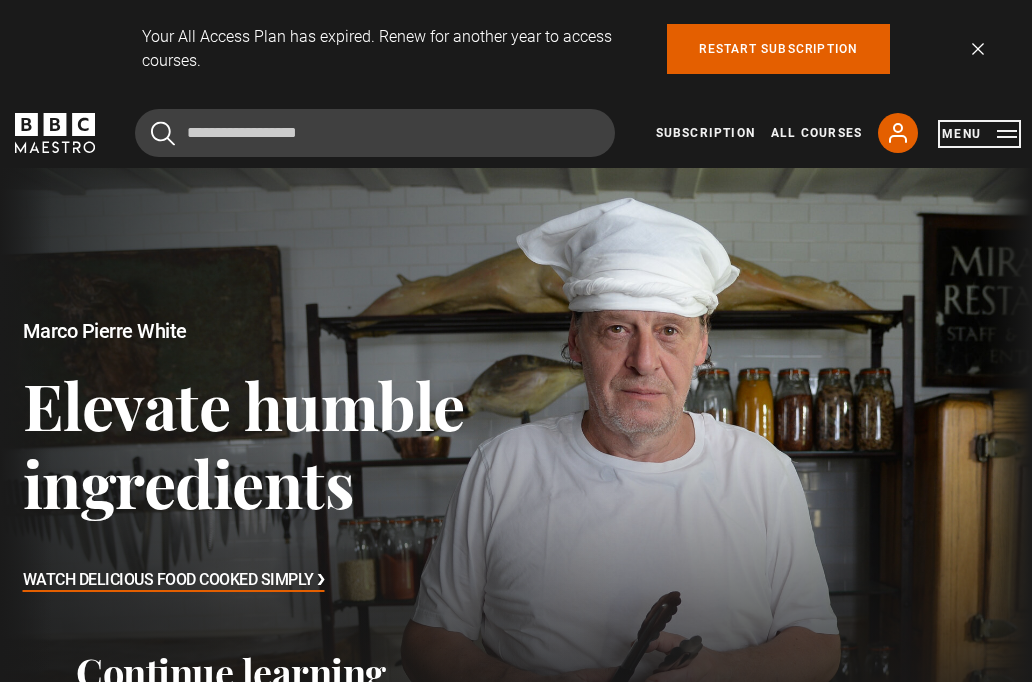 click on "Menu" at bounding box center (979, 134) 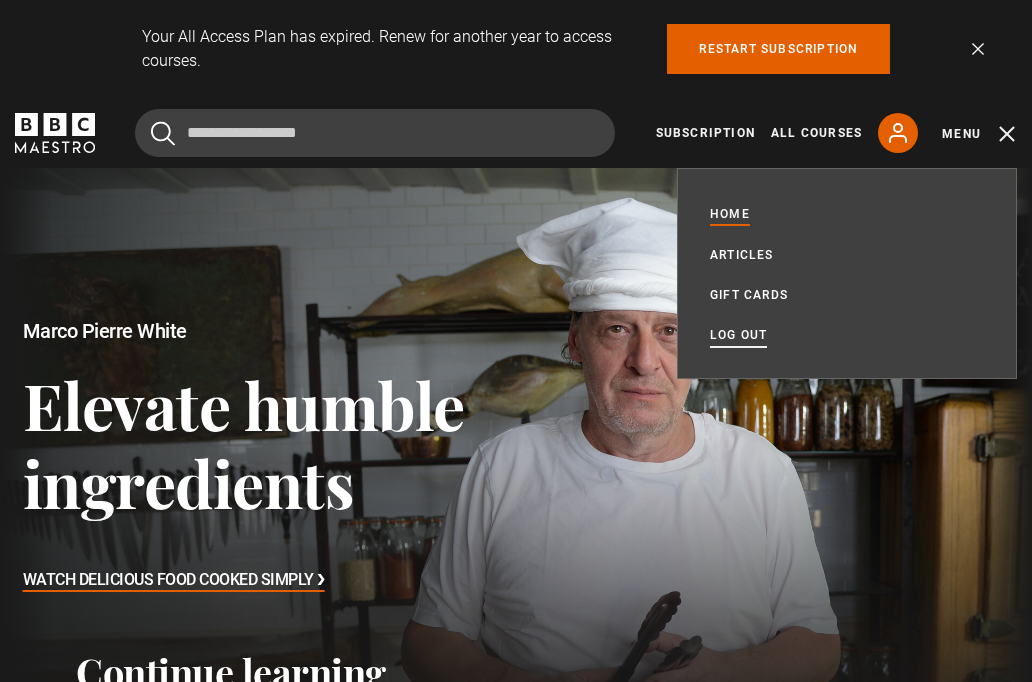 click on "Log out" at bounding box center [738, 335] 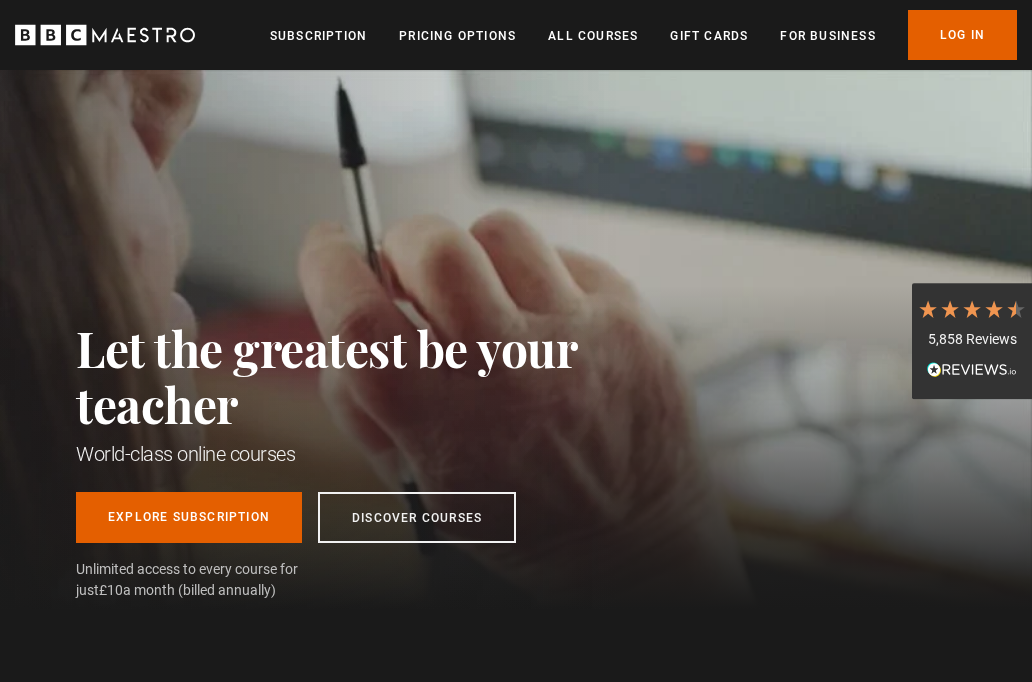 scroll, scrollTop: 0, scrollLeft: 0, axis: both 